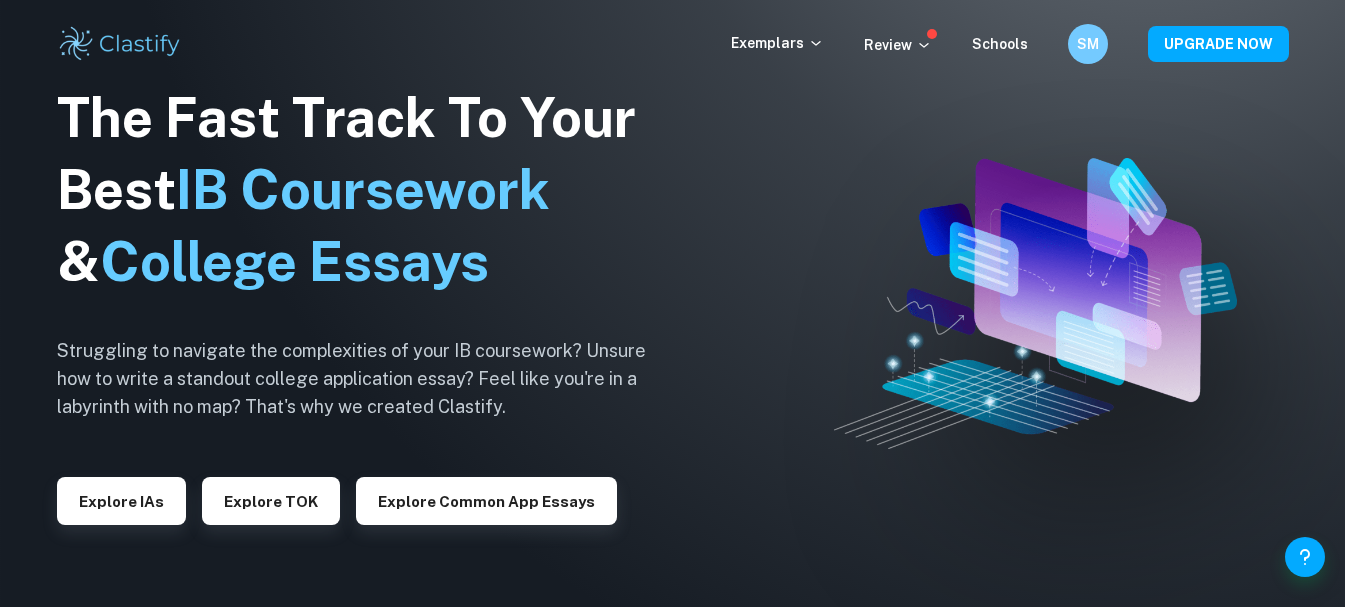 scroll, scrollTop: 0, scrollLeft: 0, axis: both 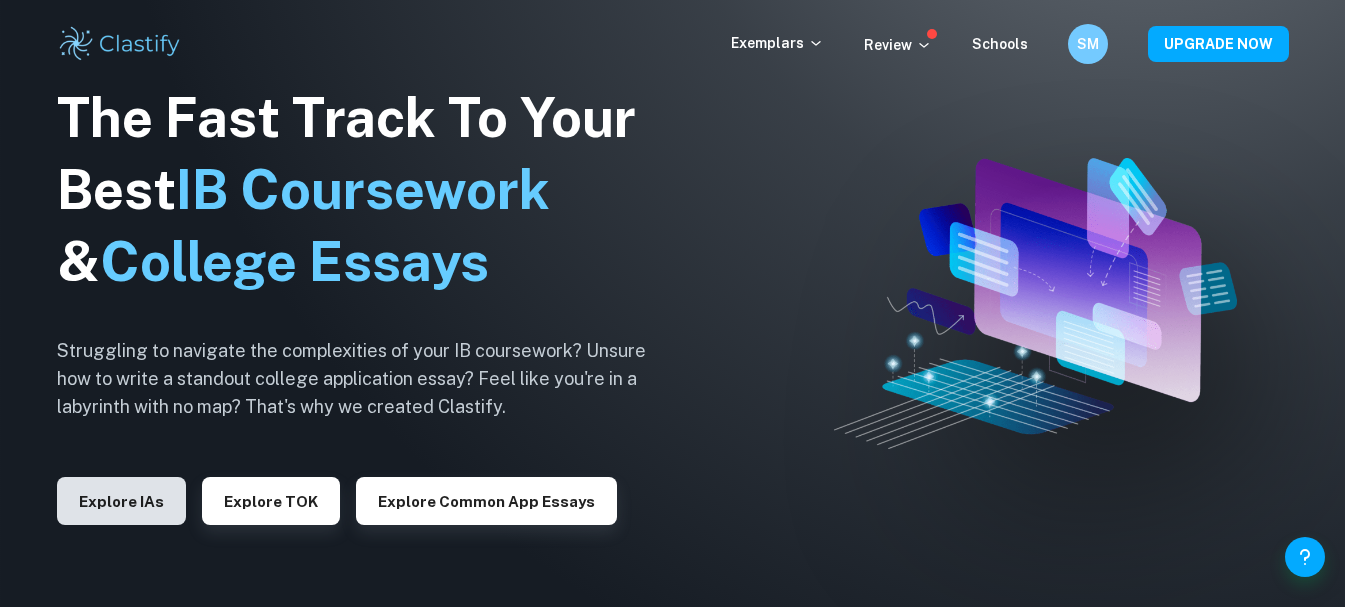 click on "Explore IAs" at bounding box center (121, 501) 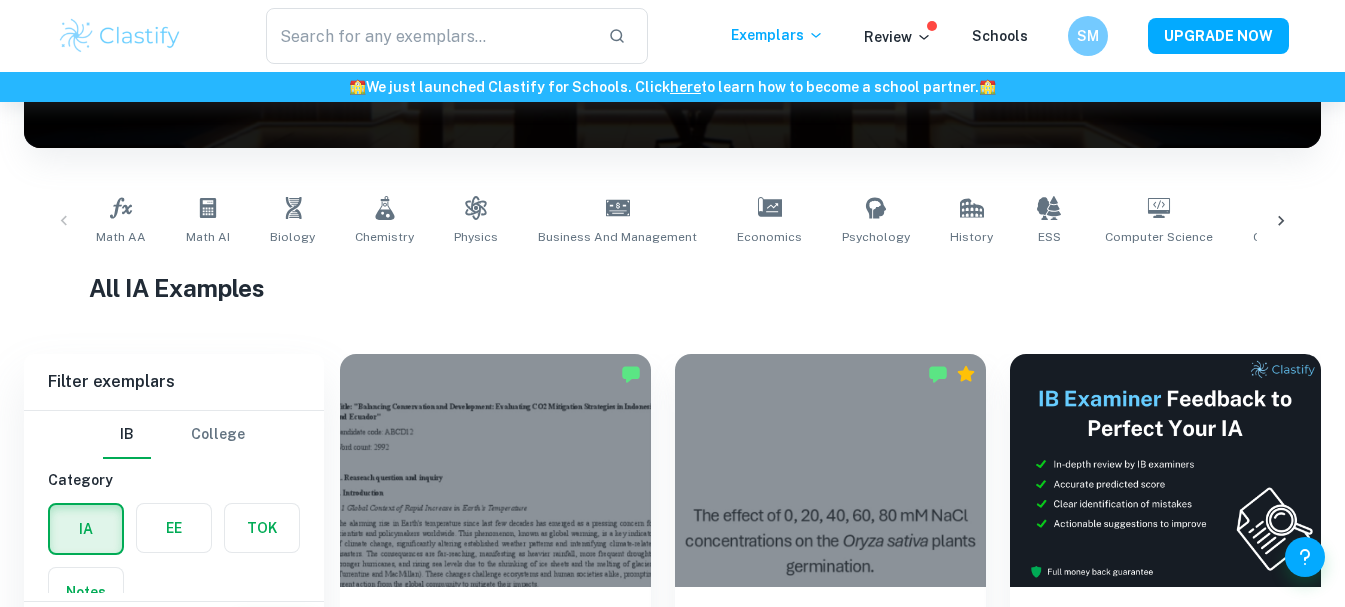 scroll, scrollTop: 360, scrollLeft: 0, axis: vertical 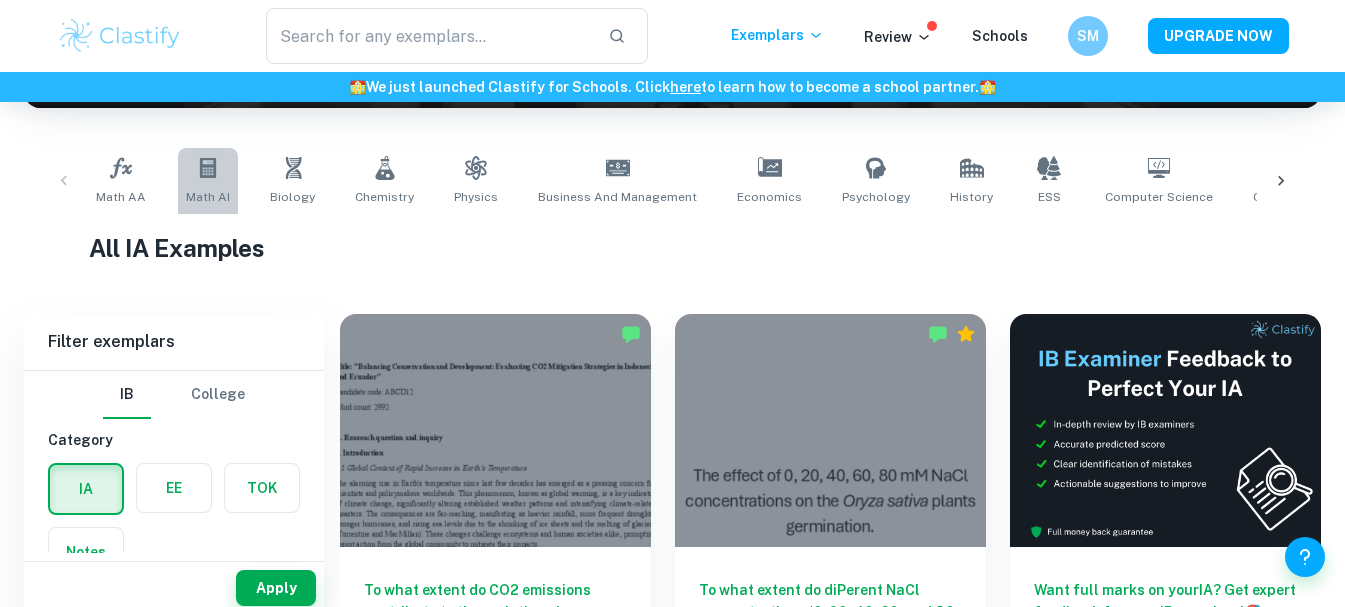 click 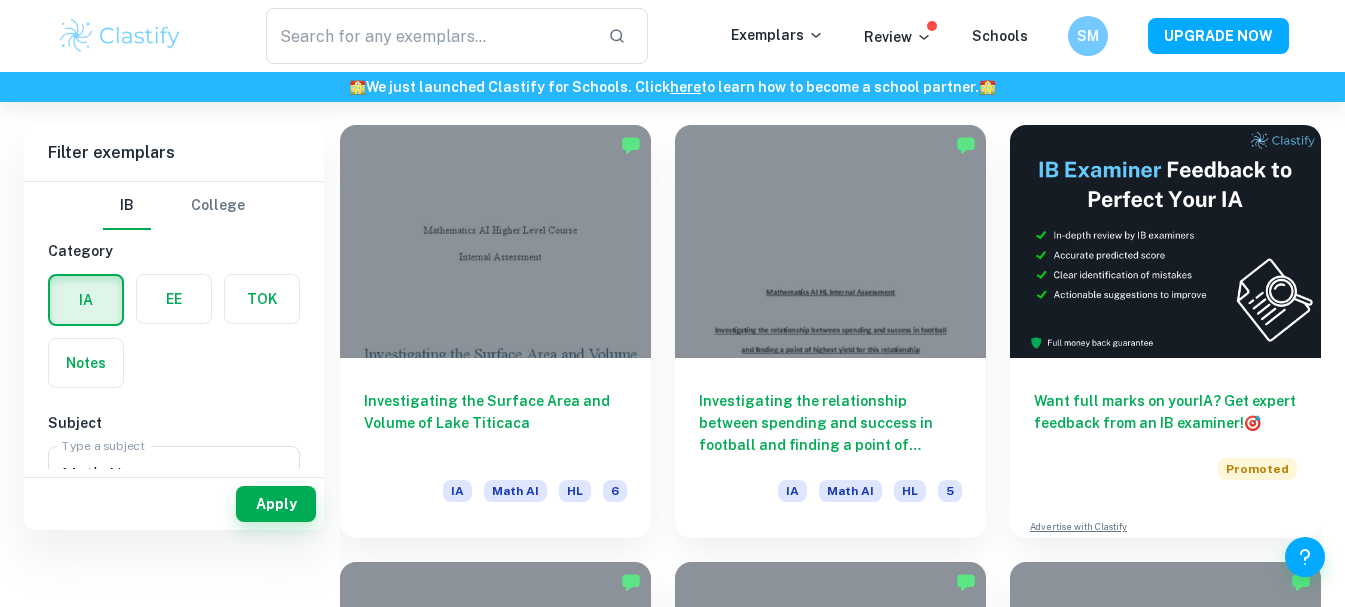 scroll, scrollTop: 480, scrollLeft: 0, axis: vertical 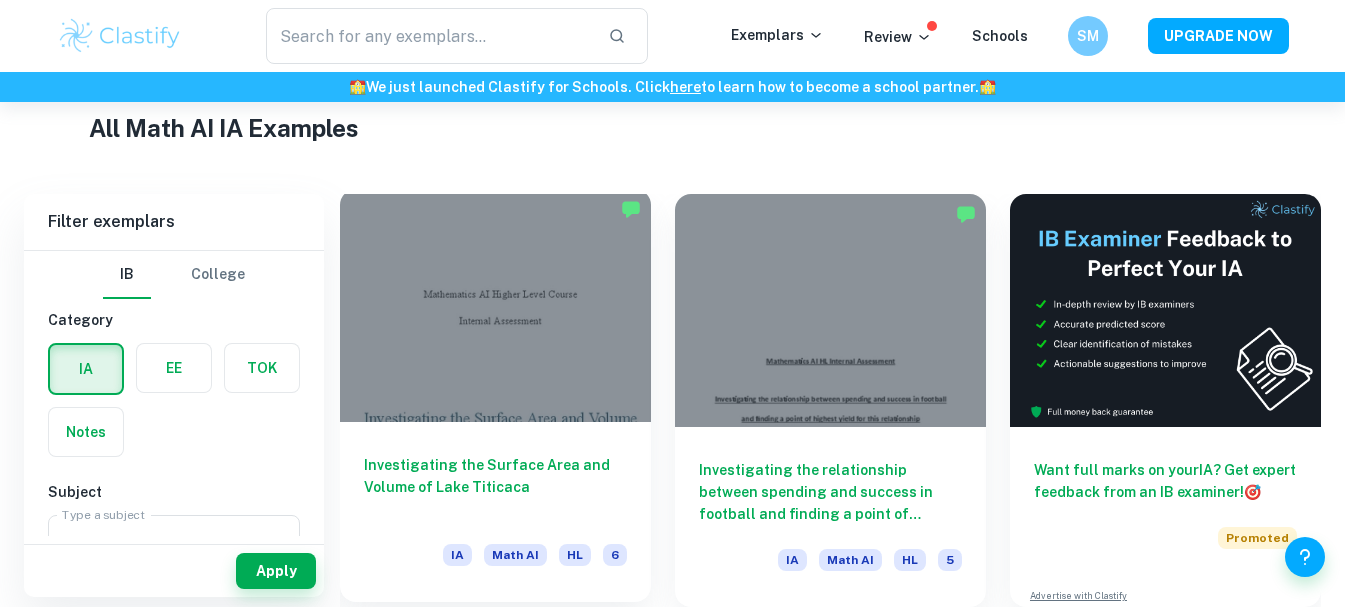 click at bounding box center [495, 305] 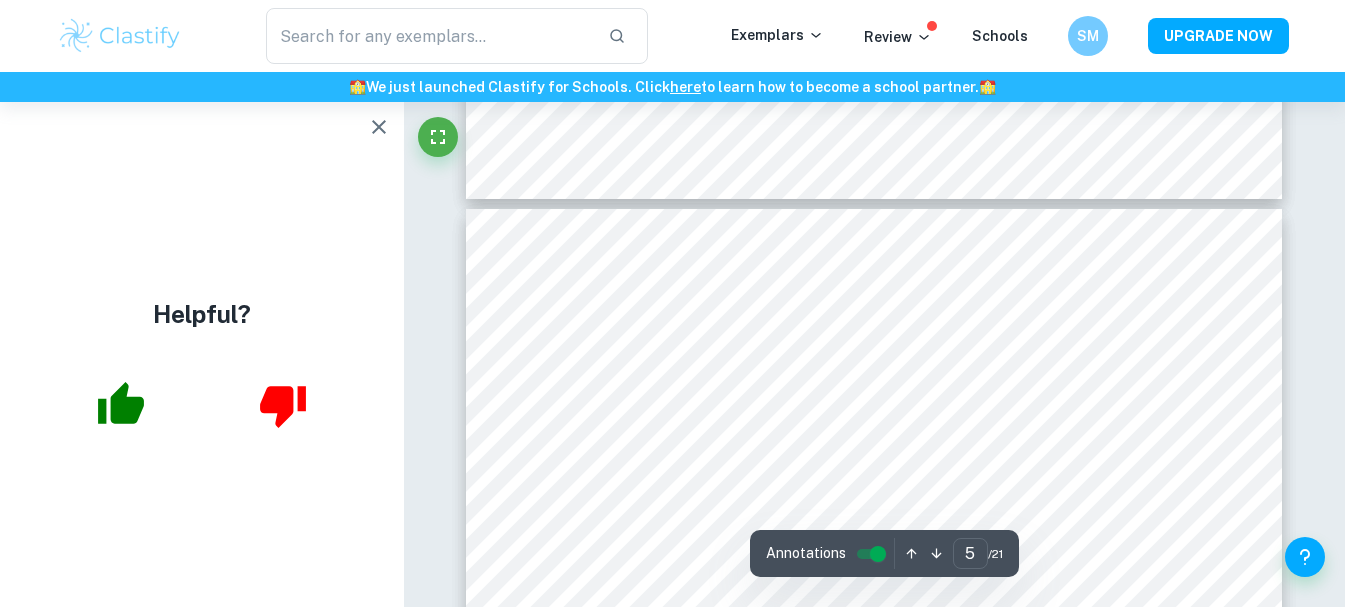 scroll, scrollTop: 4440, scrollLeft: 0, axis: vertical 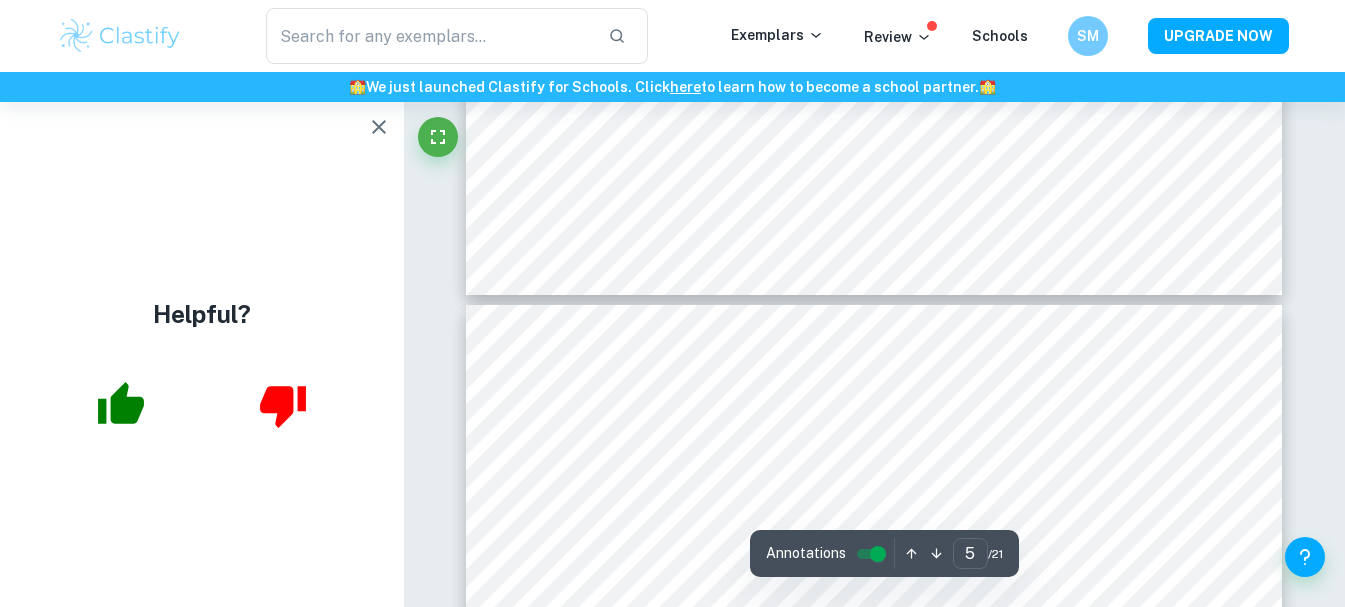 type on "4" 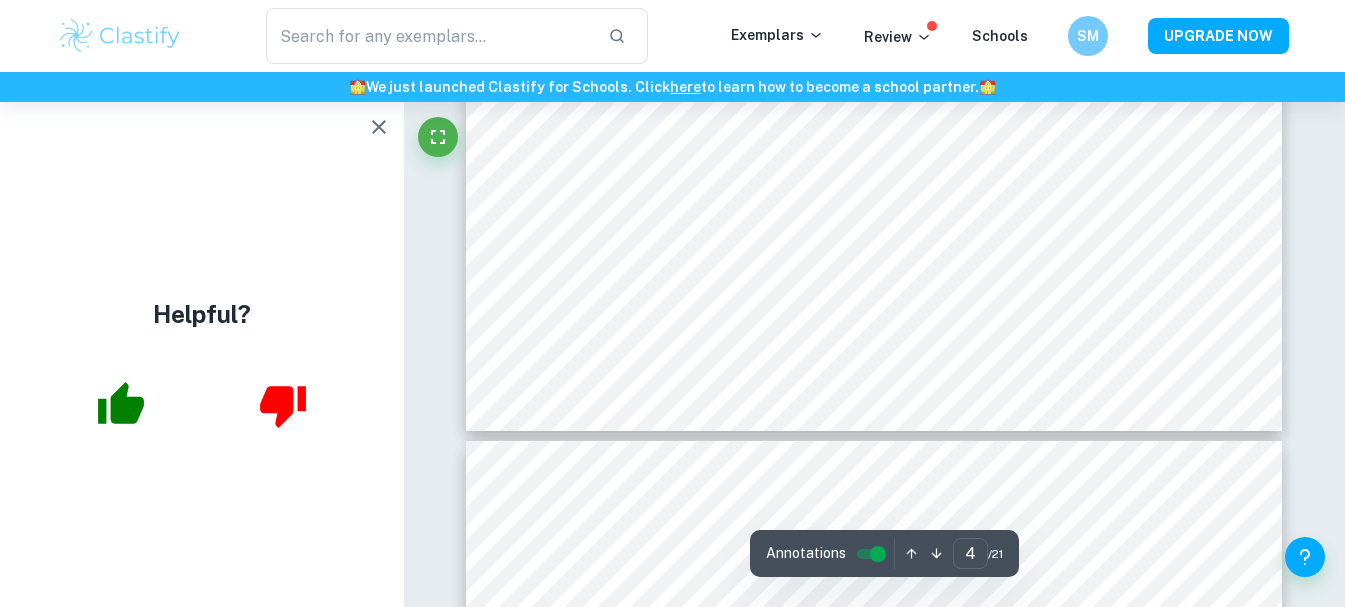 scroll, scrollTop: 4160, scrollLeft: 0, axis: vertical 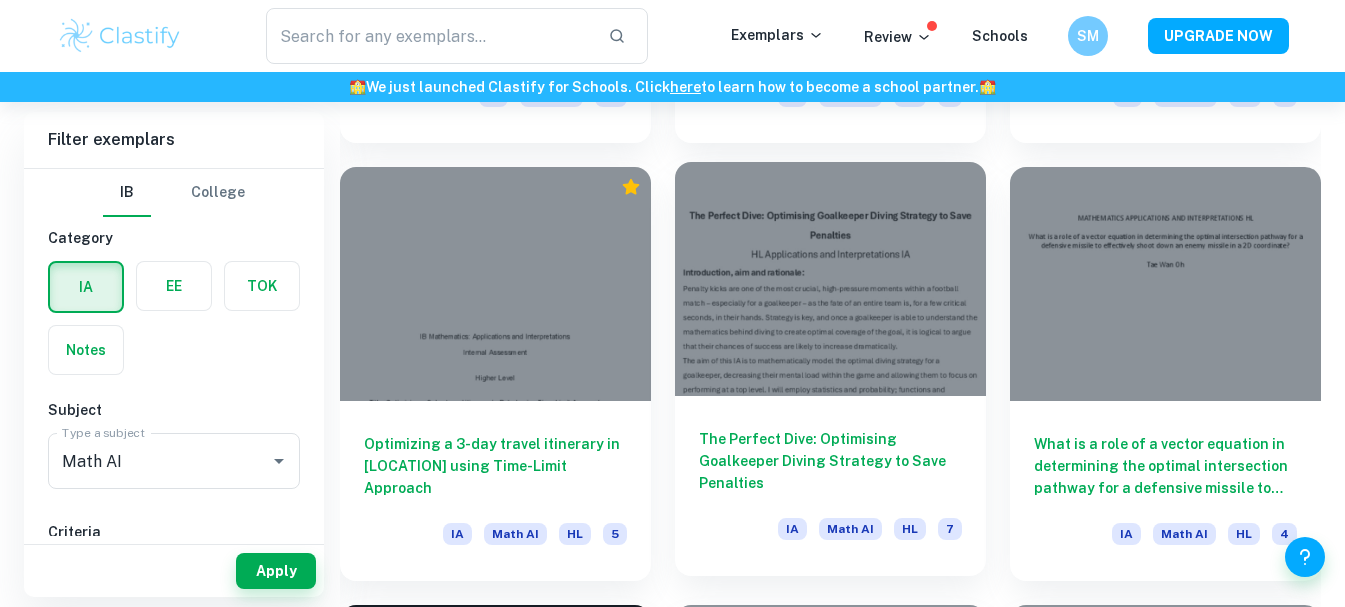 click at bounding box center [830, 278] 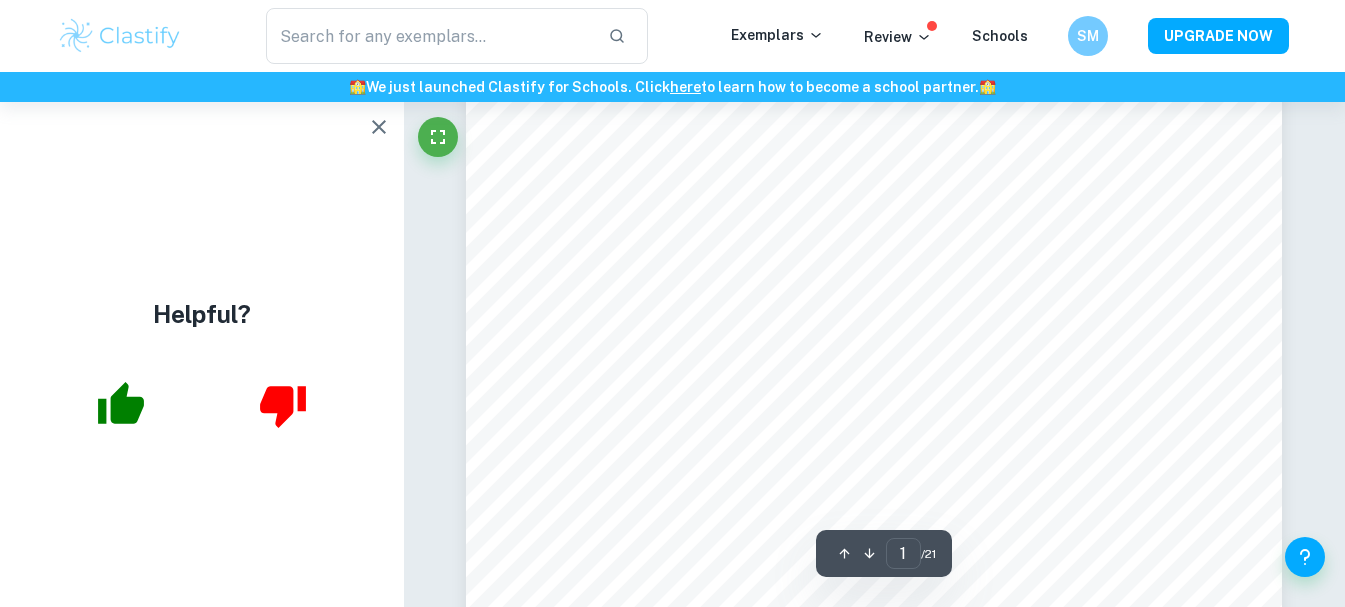 scroll, scrollTop: 0, scrollLeft: 0, axis: both 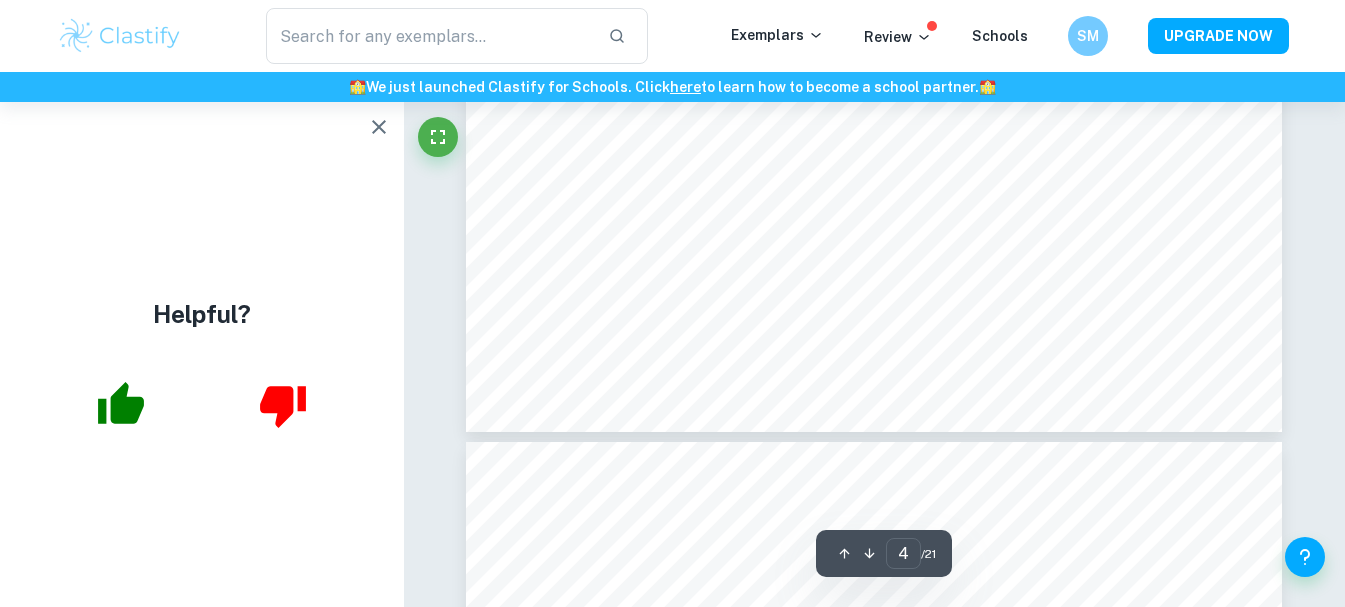 type on "5" 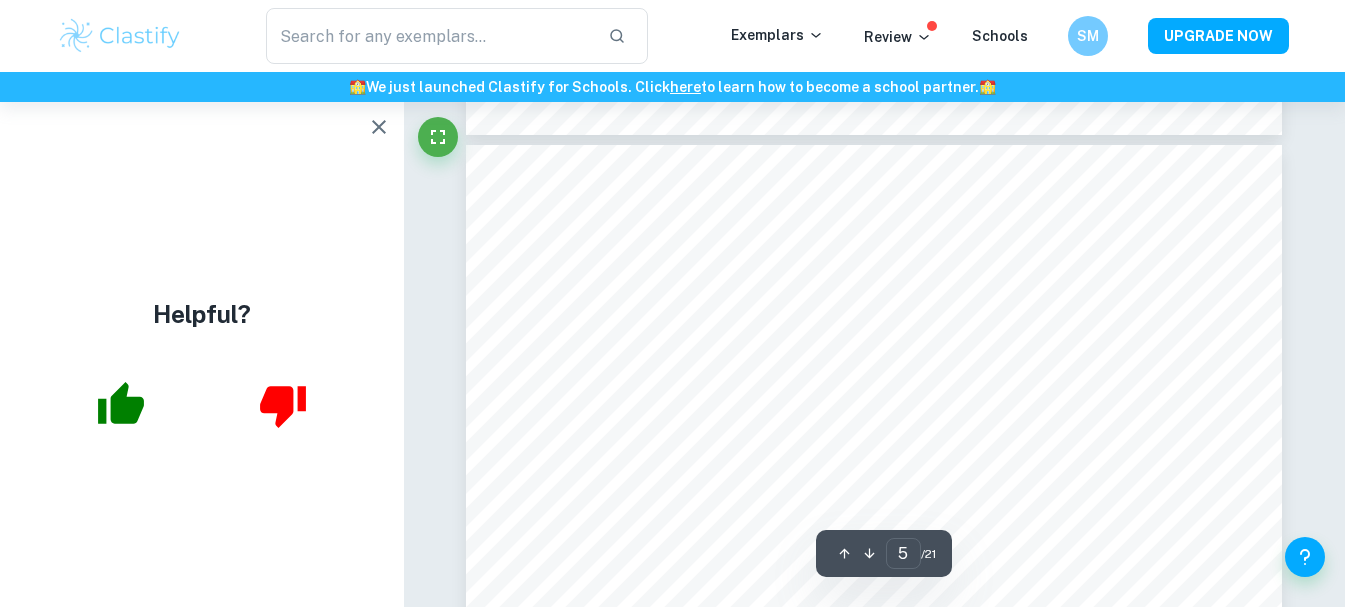 scroll, scrollTop: 4960, scrollLeft: 0, axis: vertical 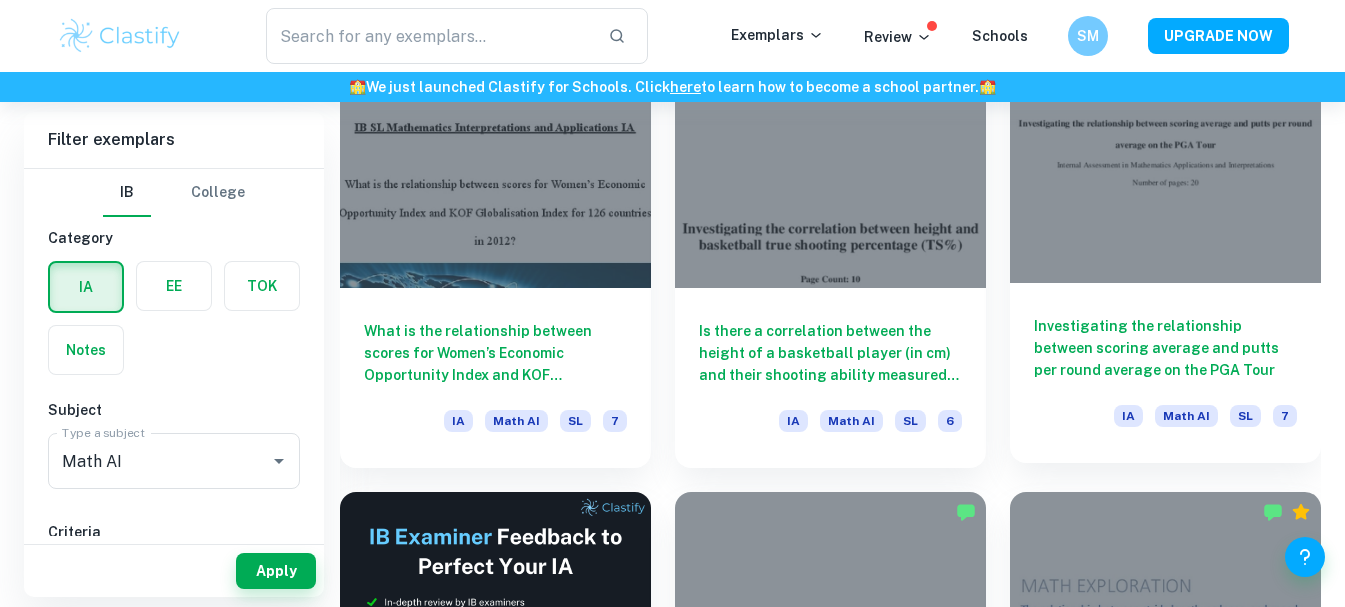 click at bounding box center [1165, 166] 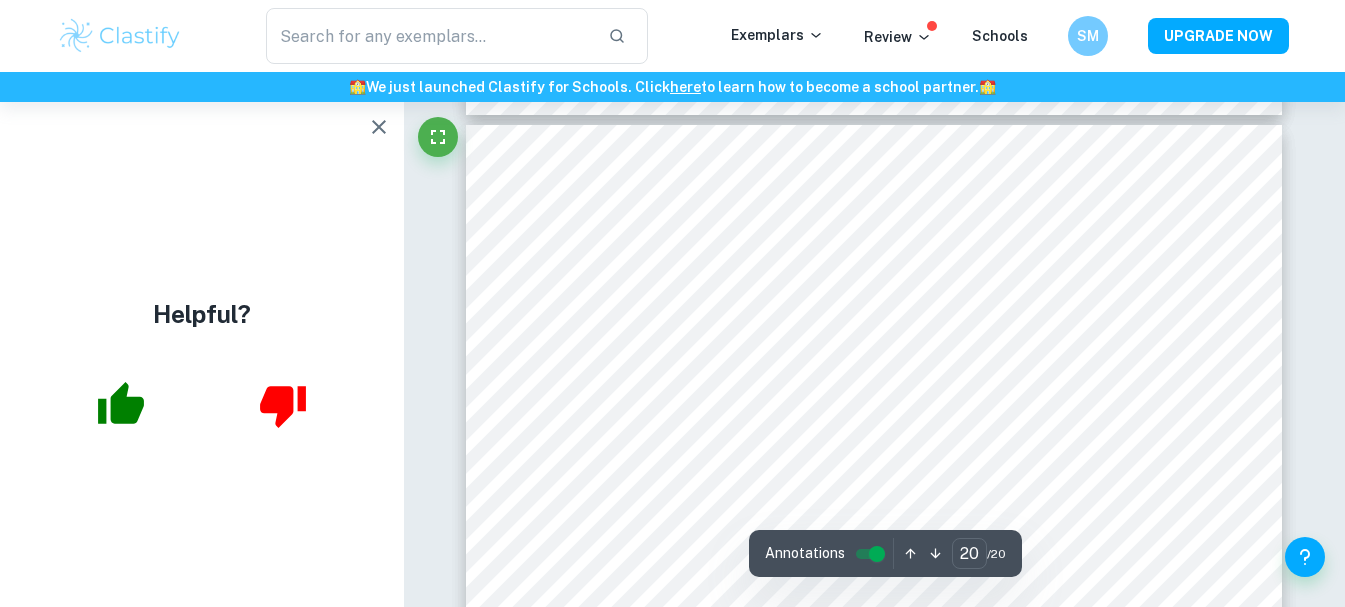 scroll, scrollTop: 22640, scrollLeft: 0, axis: vertical 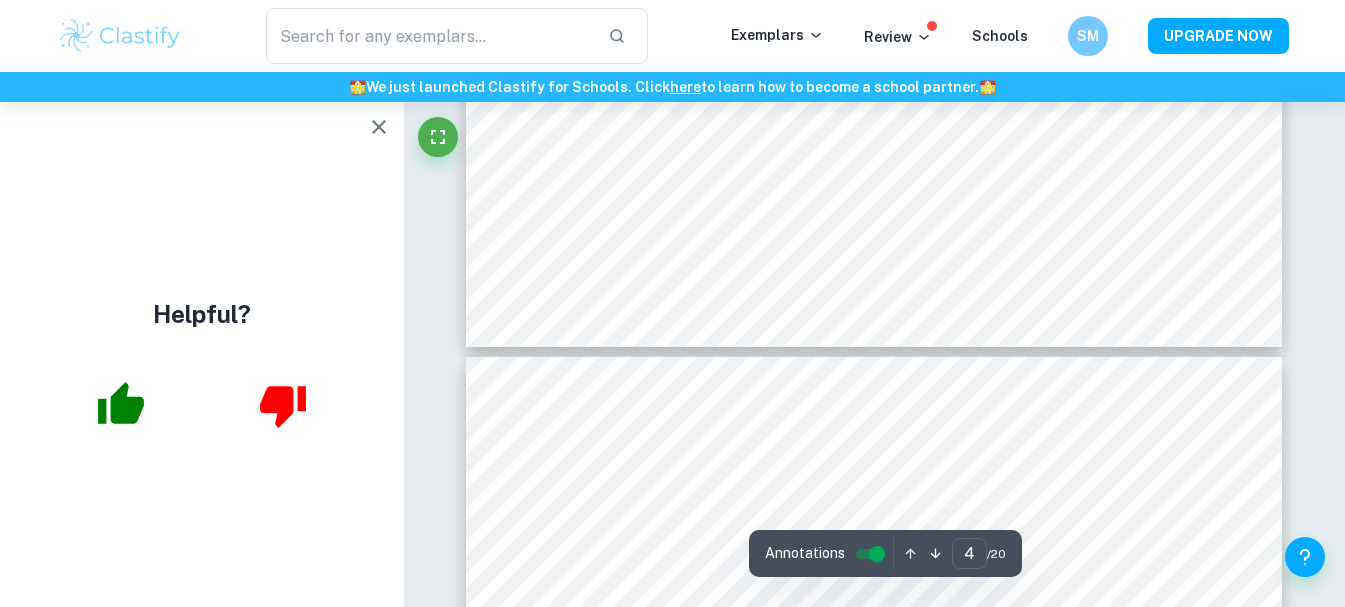 type on "3" 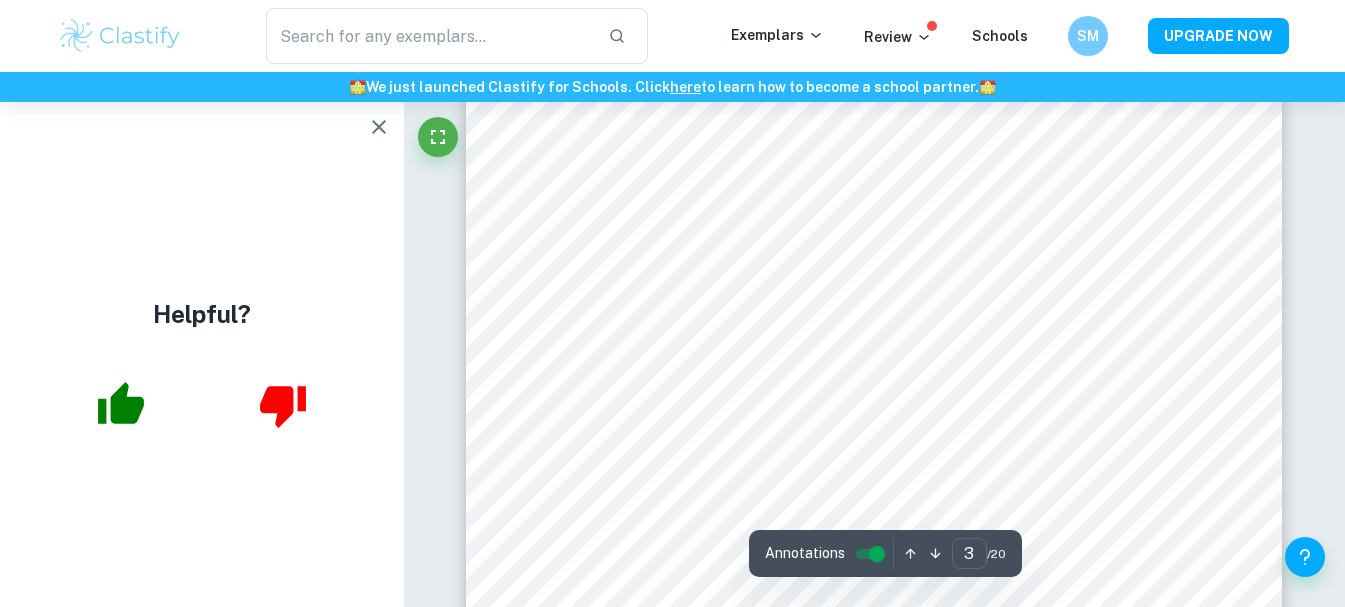 scroll, scrollTop: 3063, scrollLeft: 0, axis: vertical 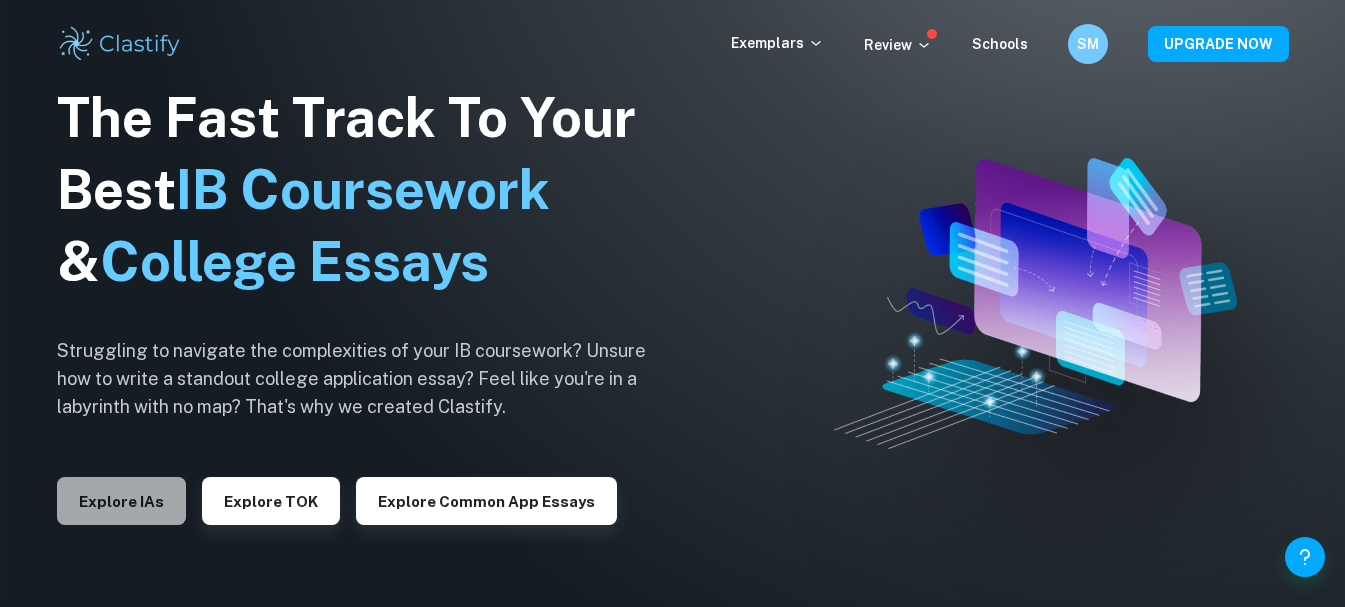 click on "Explore IAs" at bounding box center (121, 501) 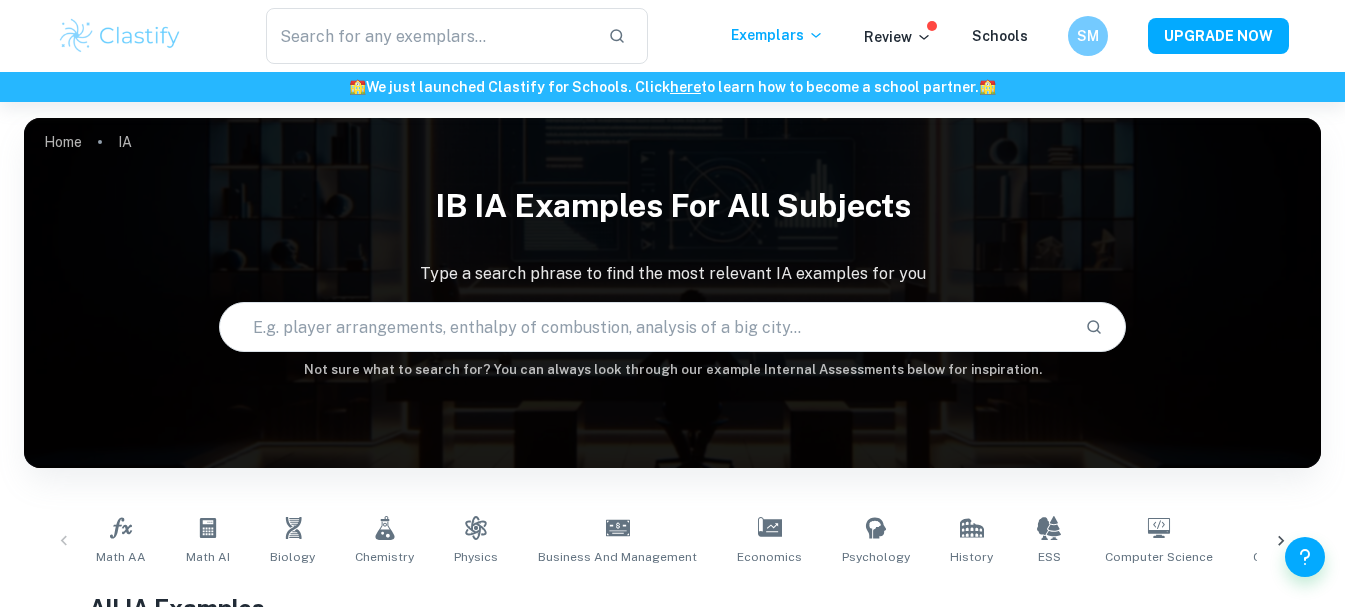 scroll, scrollTop: 212, scrollLeft: 0, axis: vertical 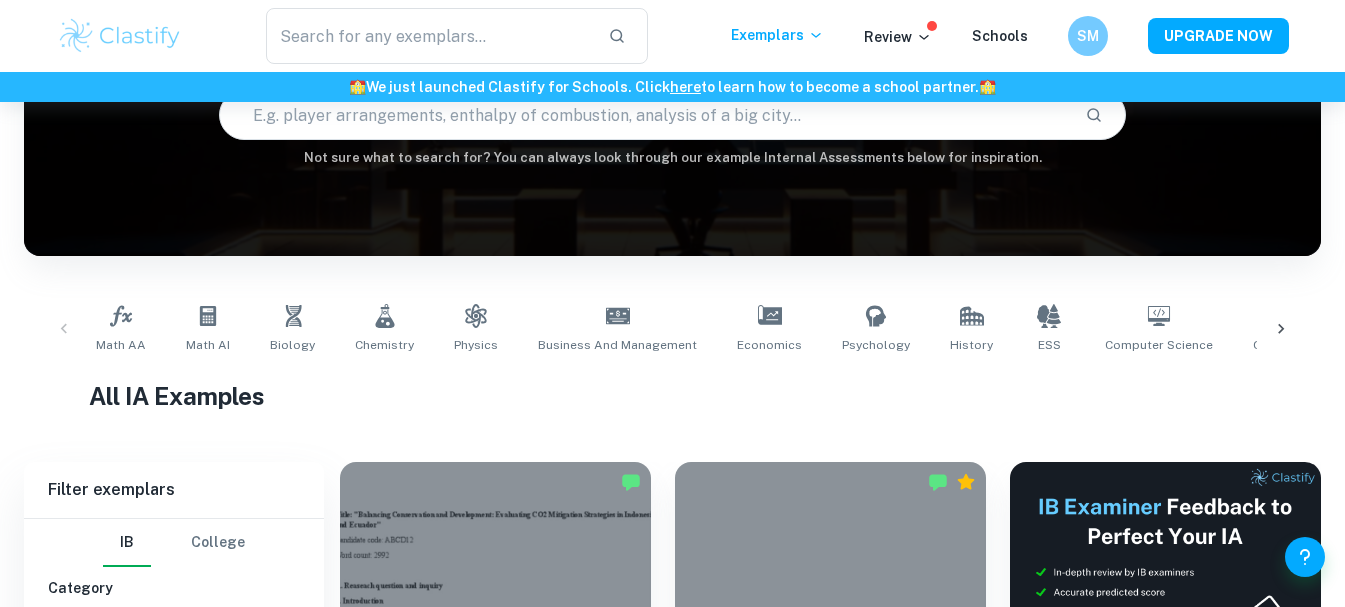 click 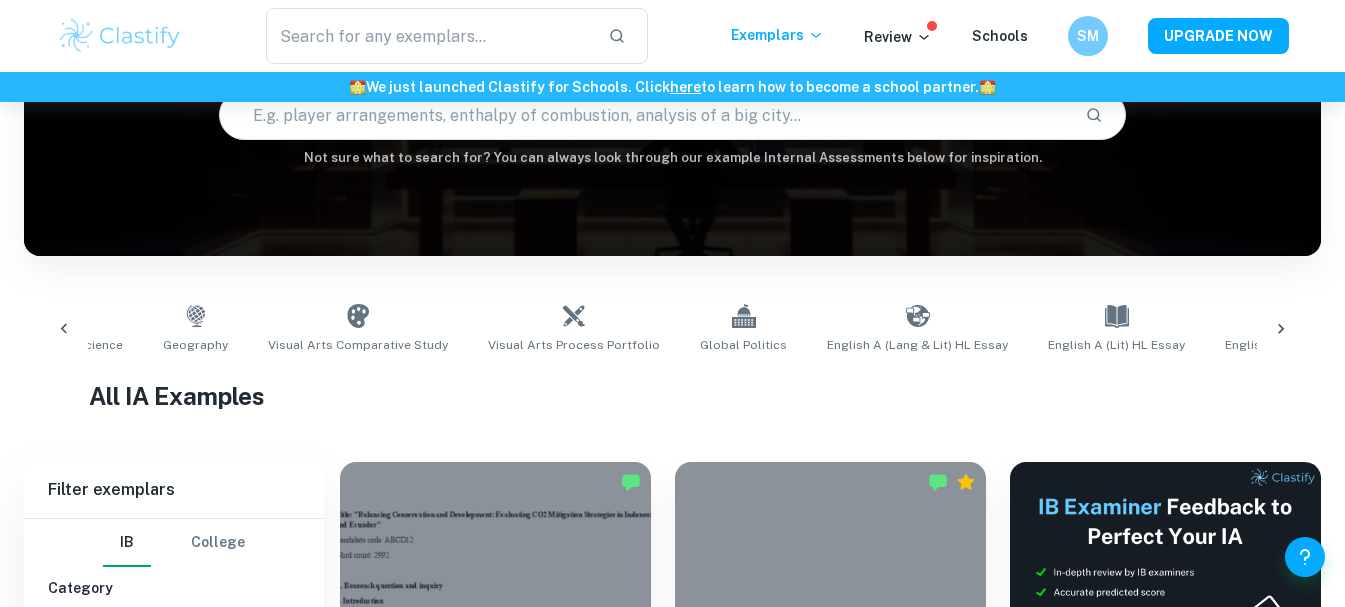 scroll, scrollTop: 0, scrollLeft: 1124, axis: horizontal 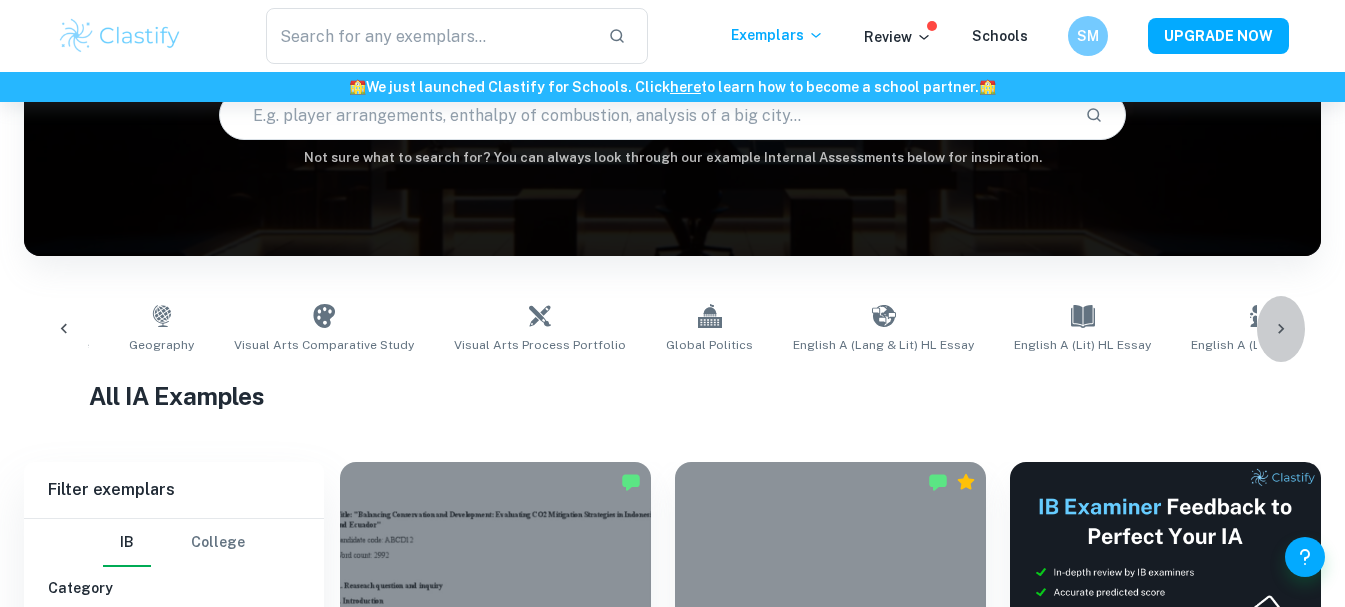 click 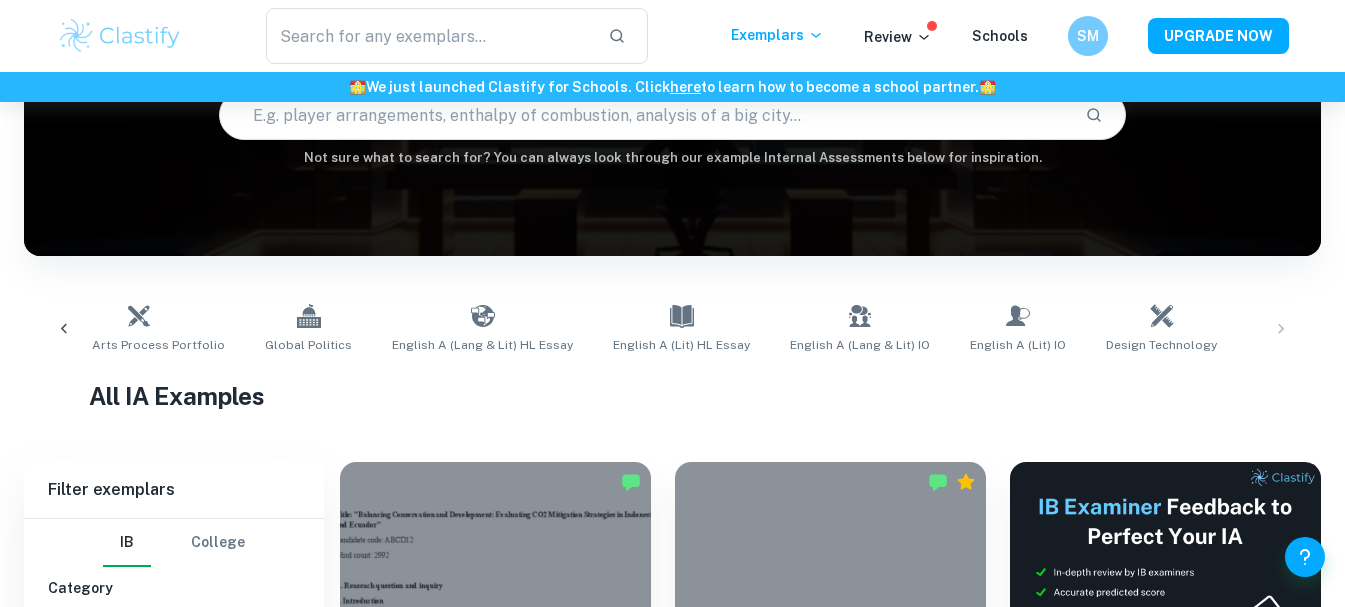 scroll, scrollTop: 0, scrollLeft: 1525, axis: horizontal 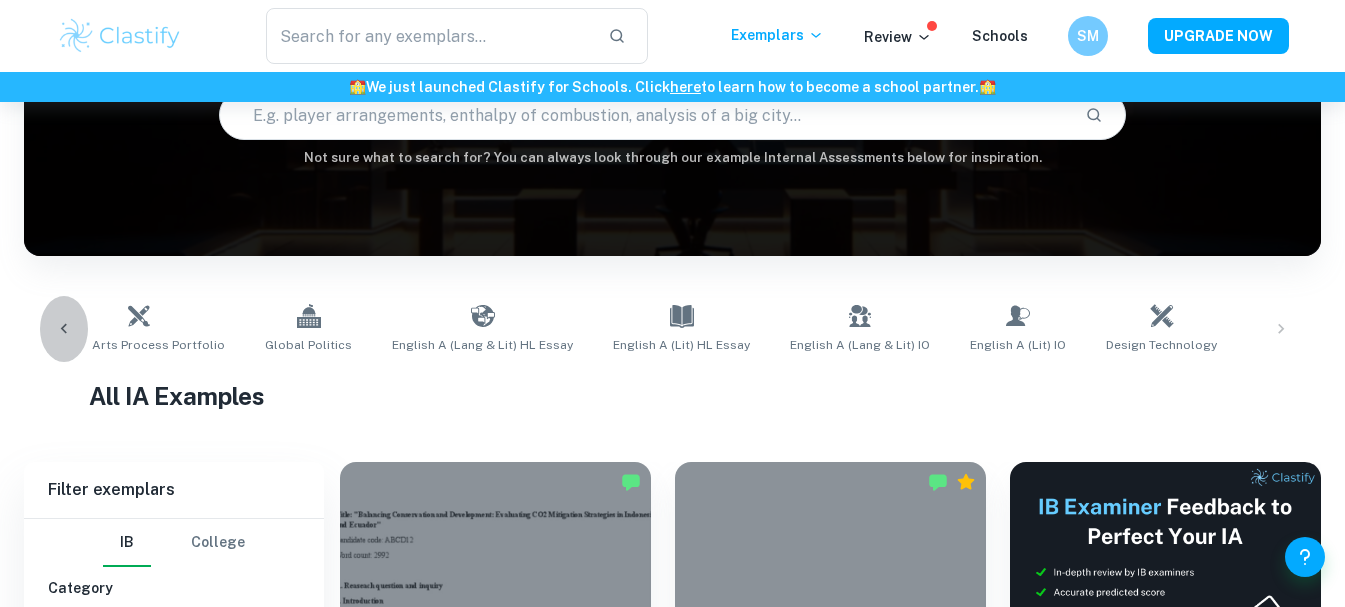 click 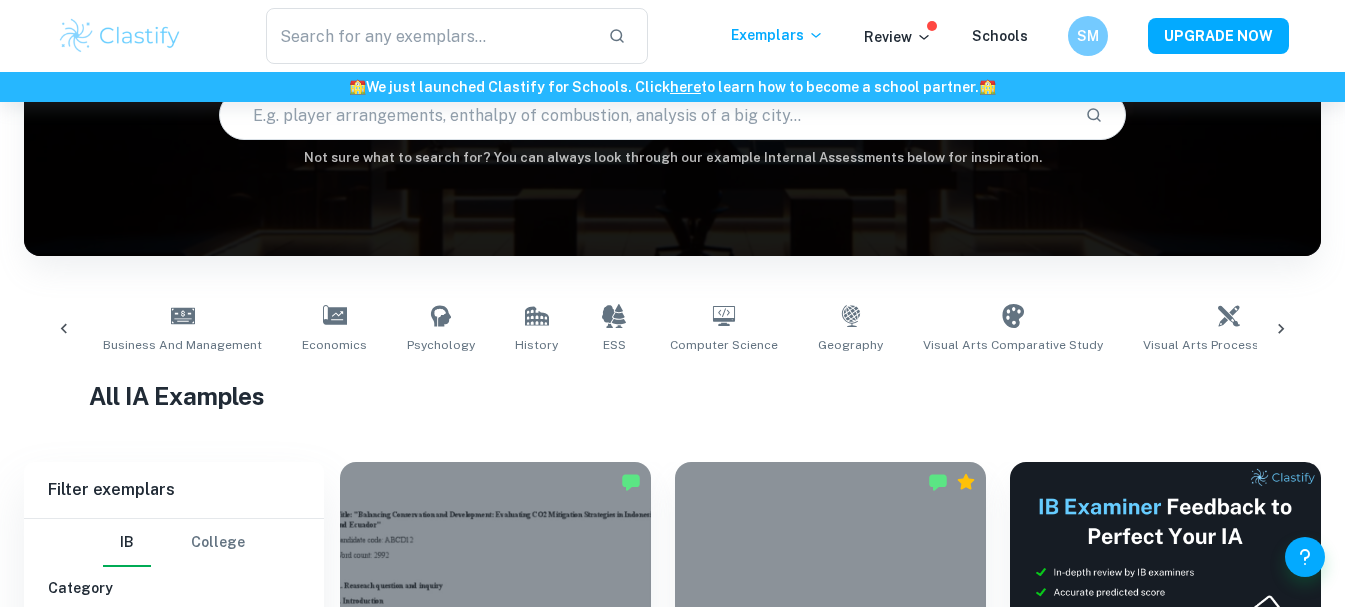 scroll, scrollTop: 0, scrollLeft: 401, axis: horizontal 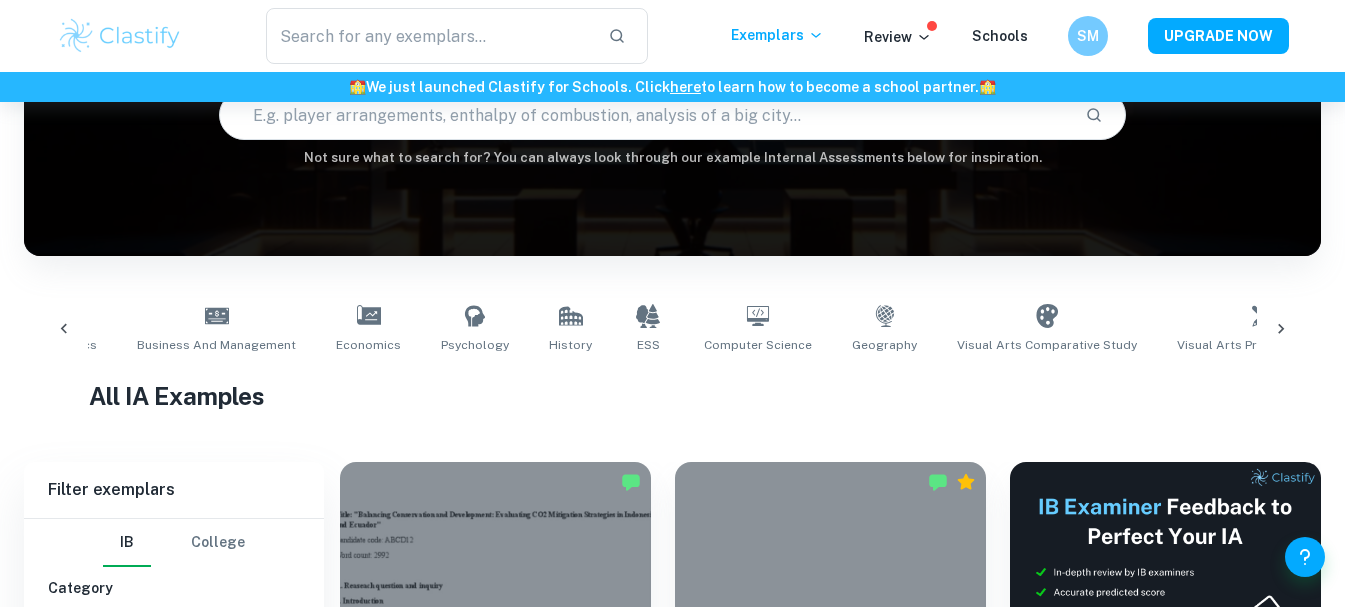 click 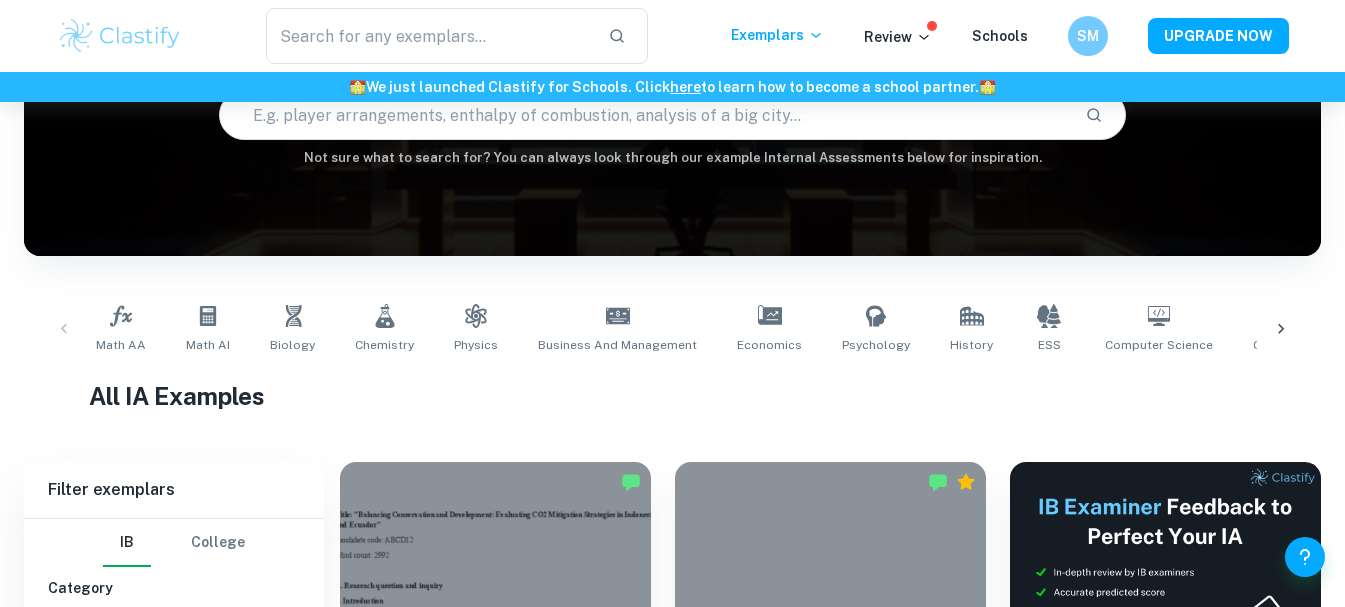 scroll, scrollTop: 635, scrollLeft: 0, axis: vertical 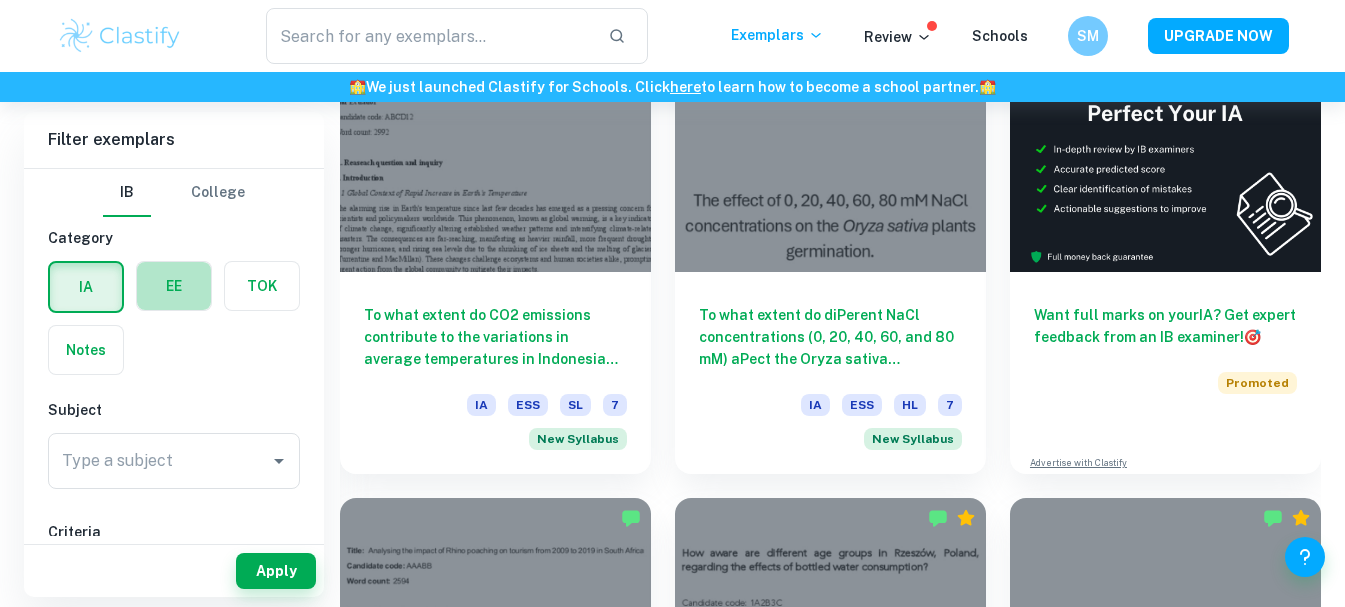 click at bounding box center [174, 286] 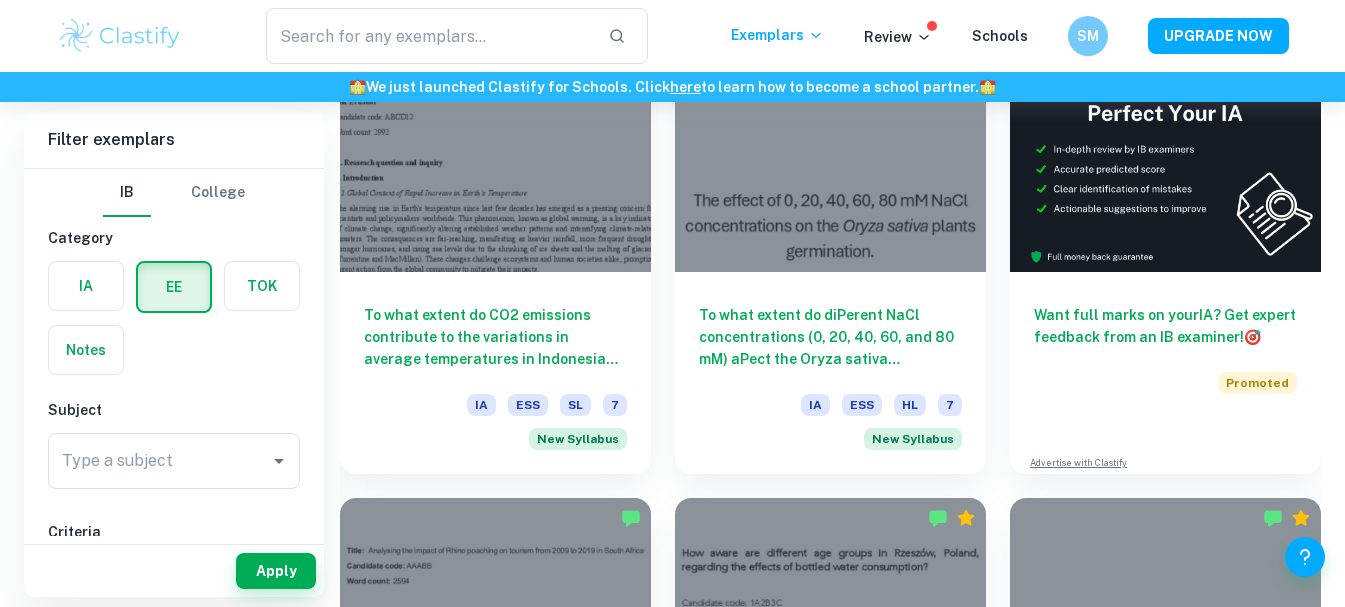 click at bounding box center (174, 287) 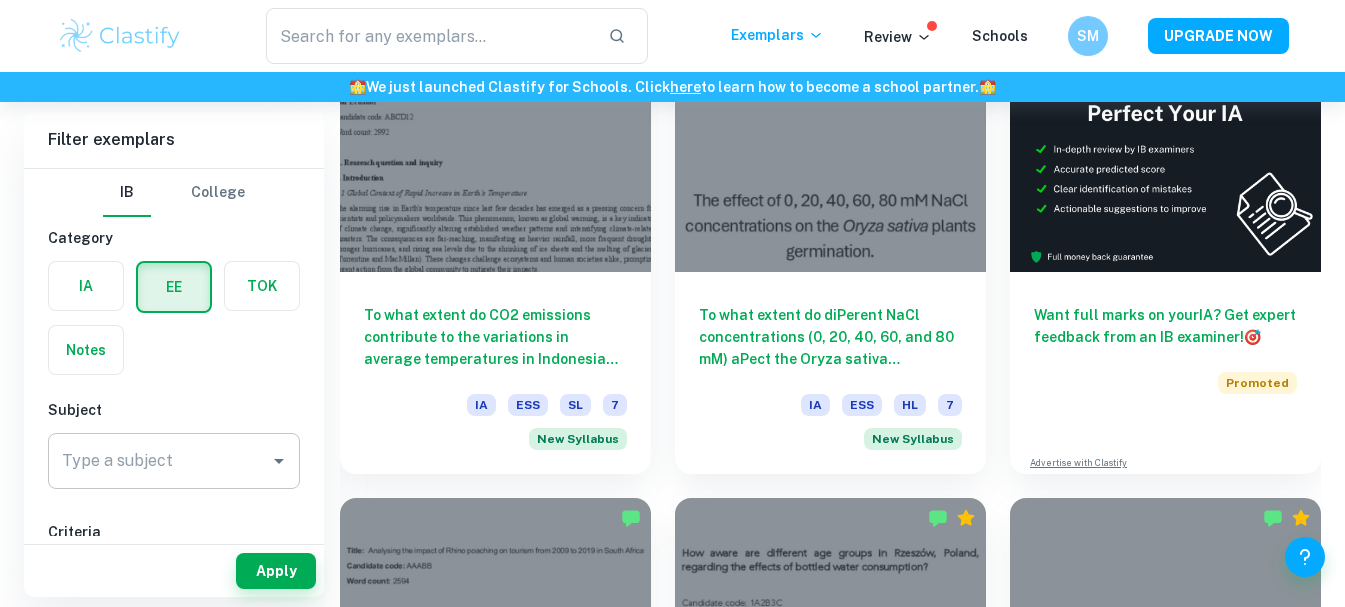 click on "Type a subject" at bounding box center (159, 461) 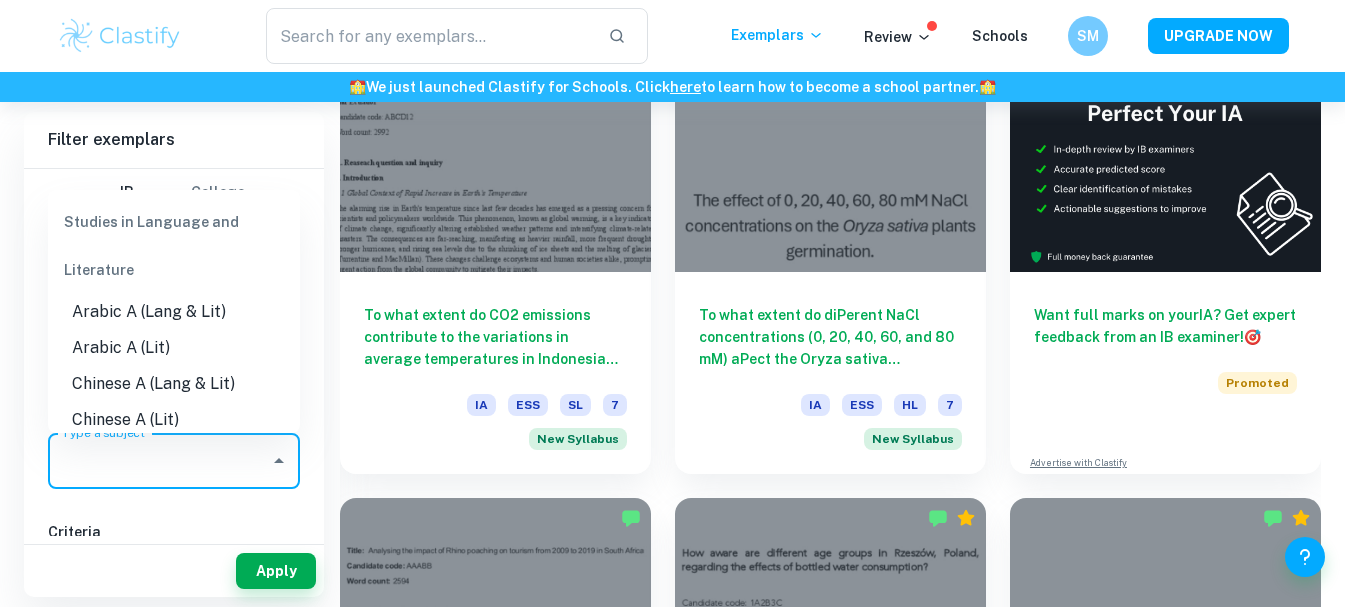 click on "Arabic A (Lang & Lit)" at bounding box center [174, 312] 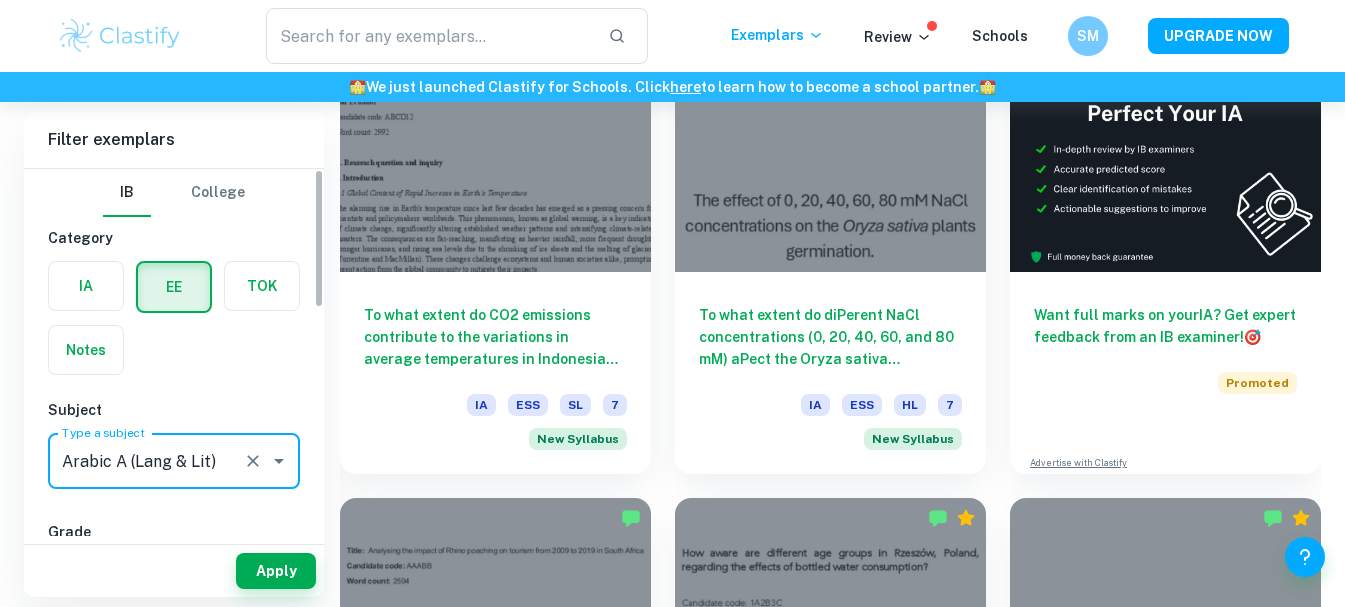 type on "Arabic A (Lang & Lit)" 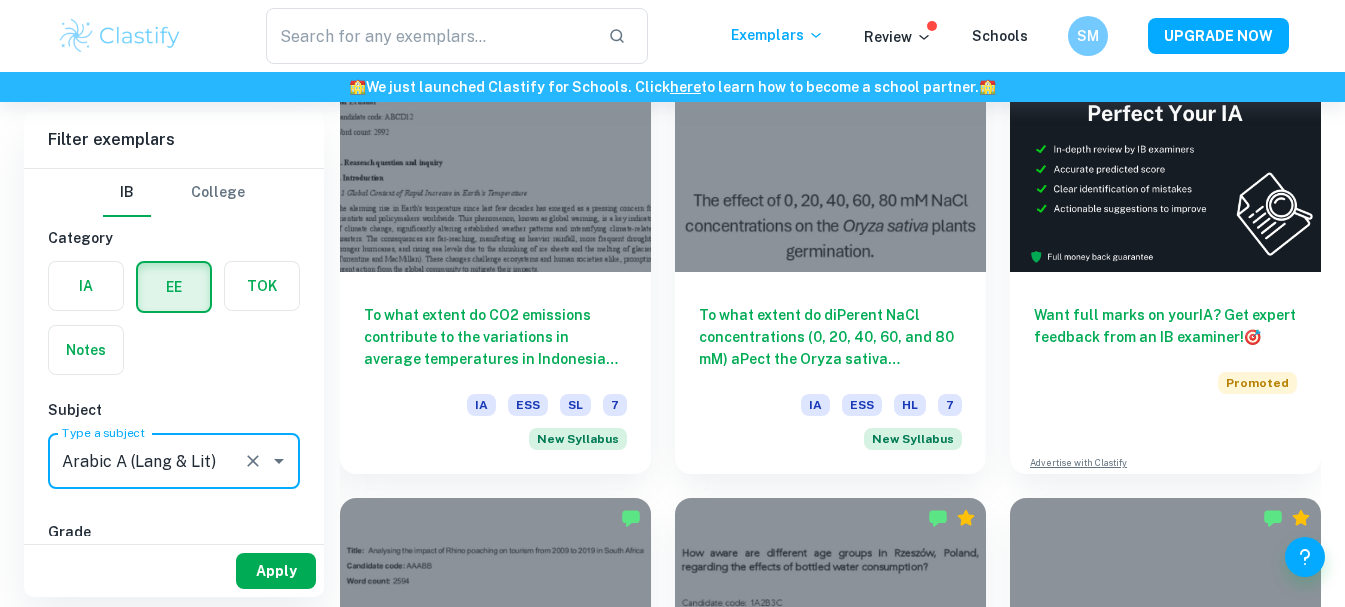 click on "Apply" at bounding box center [276, 571] 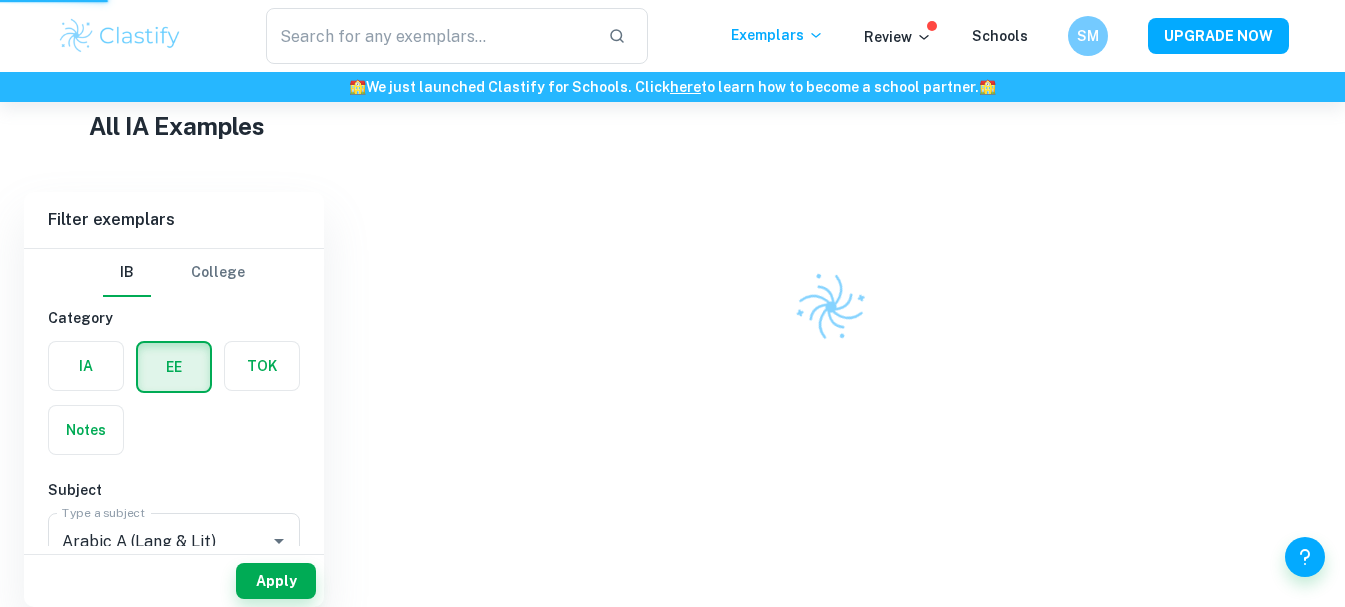 scroll, scrollTop: 462, scrollLeft: 0, axis: vertical 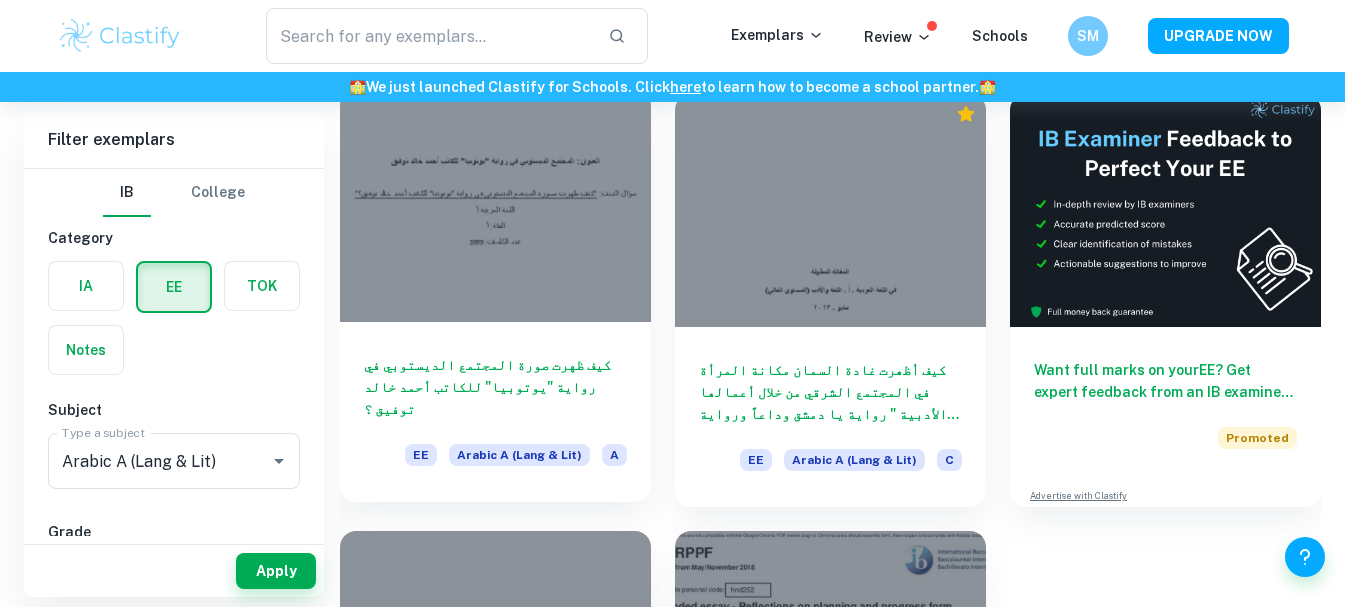click at bounding box center (495, 205) 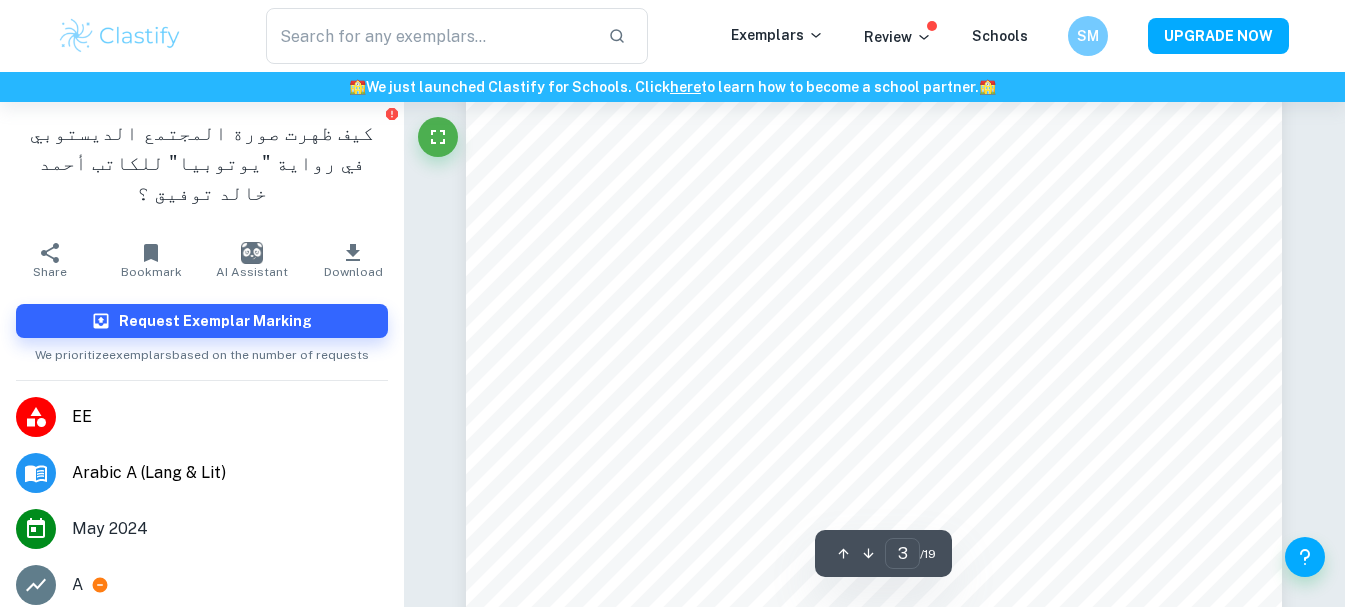 scroll, scrollTop: 2440, scrollLeft: 0, axis: vertical 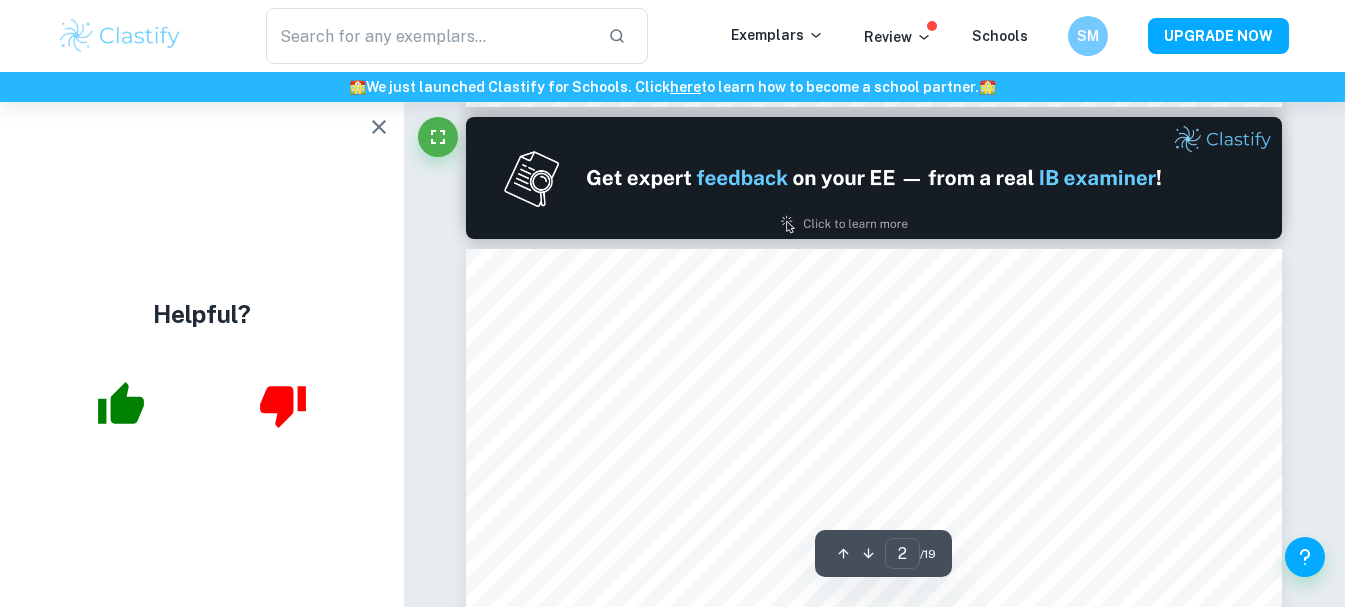 type on "1" 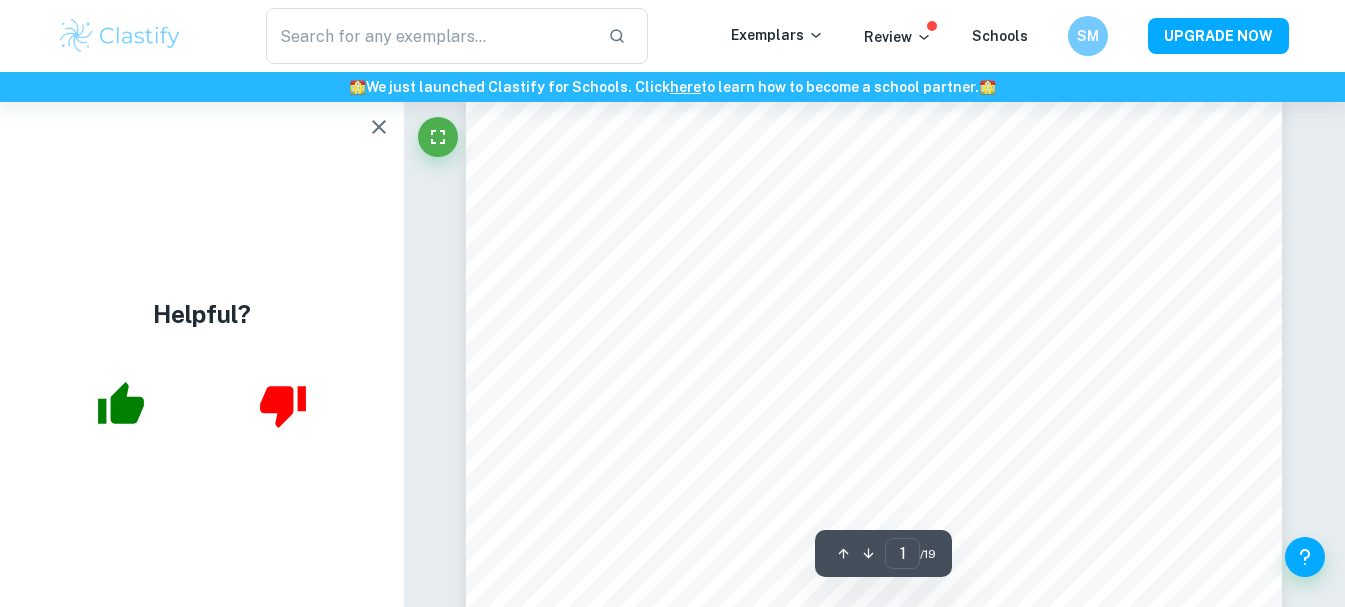 scroll, scrollTop: 80, scrollLeft: 0, axis: vertical 